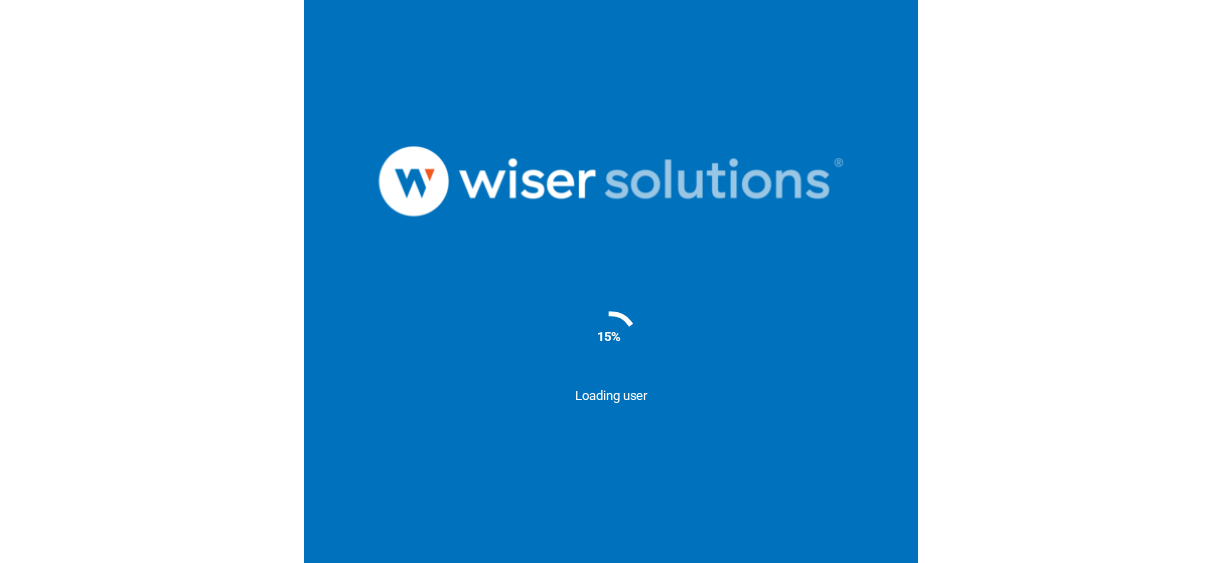 scroll, scrollTop: 0, scrollLeft: 0, axis: both 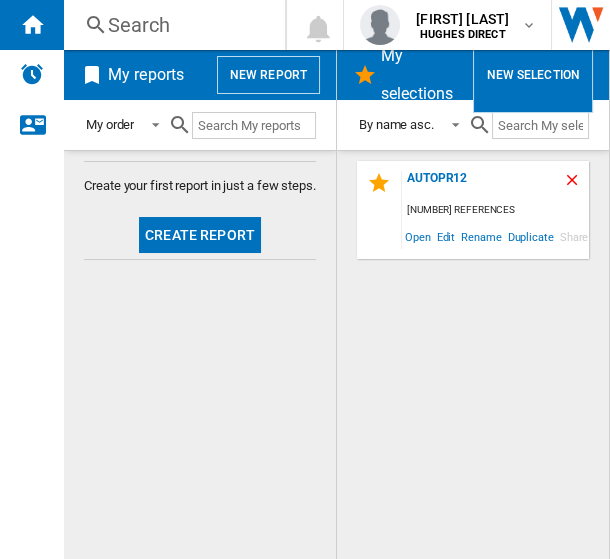 click 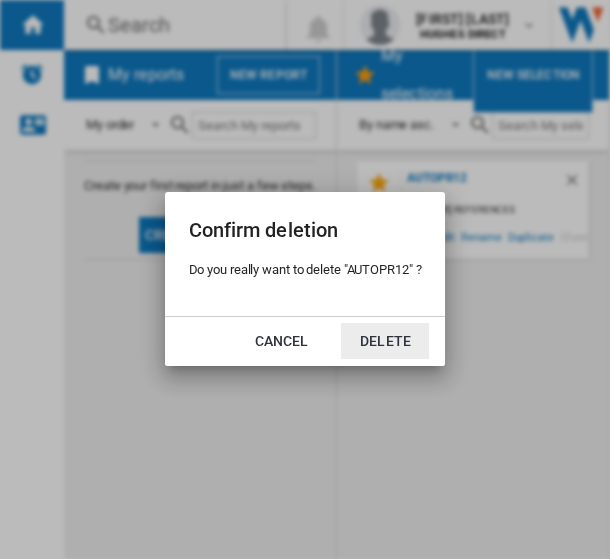 click on "Delete" 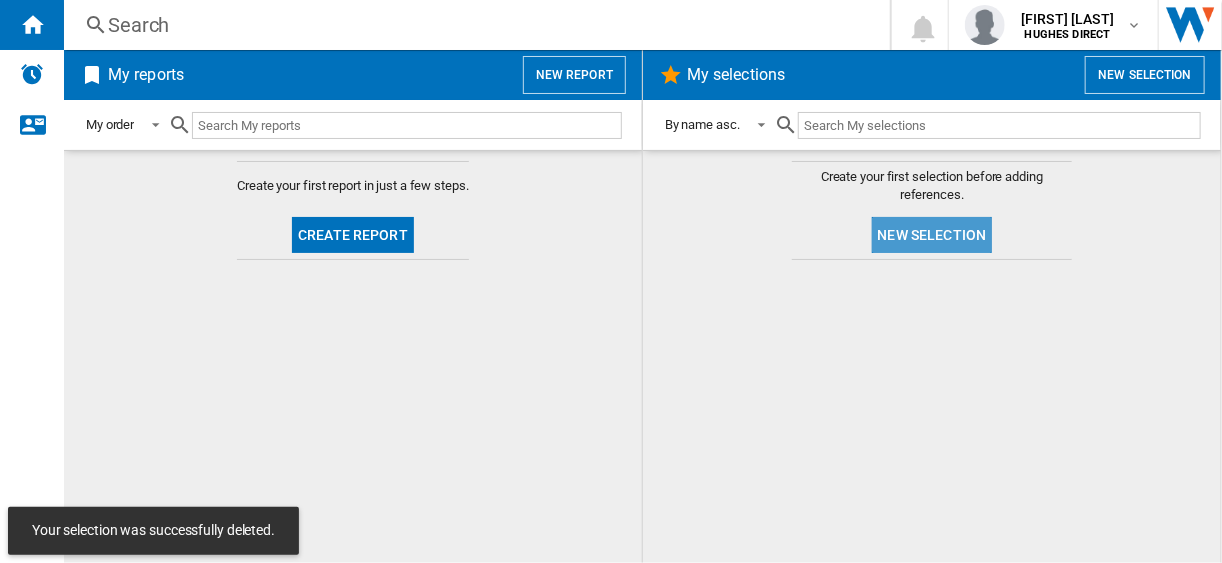 click on "New selection" 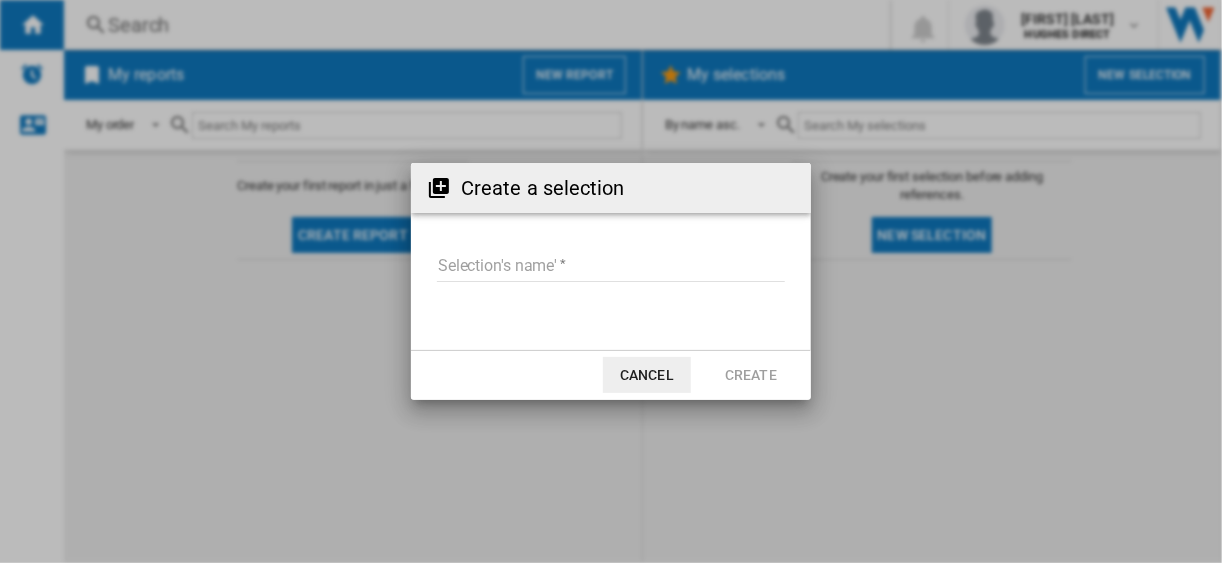 click on "Selection's name'" at bounding box center [611, 267] 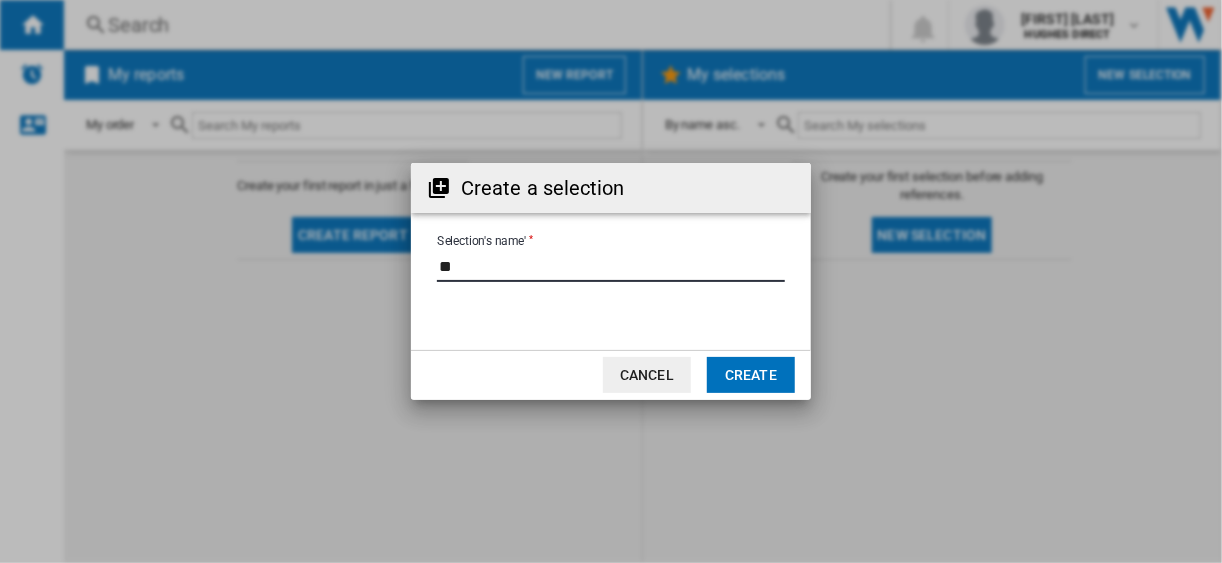 type on "*" 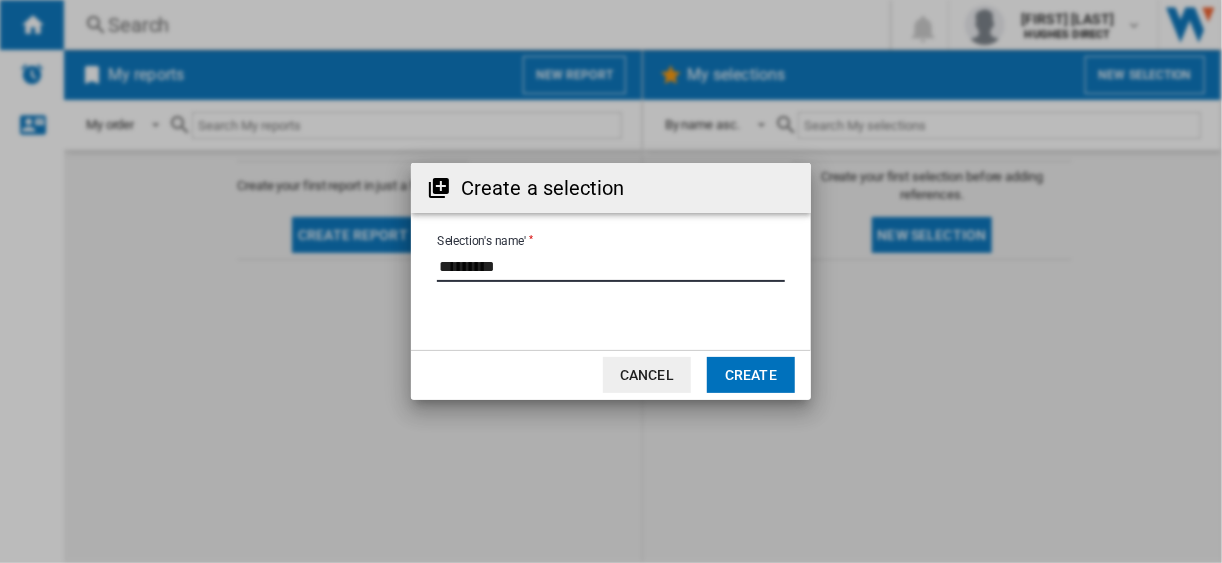 type on "*********" 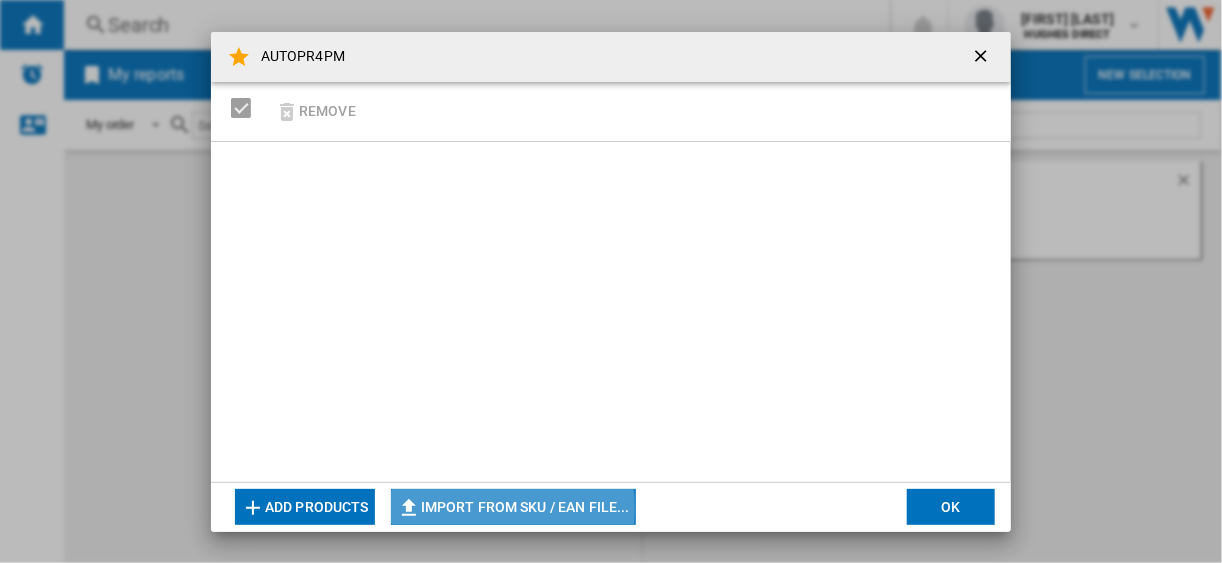 click on "Import from SKU / EAN file..." 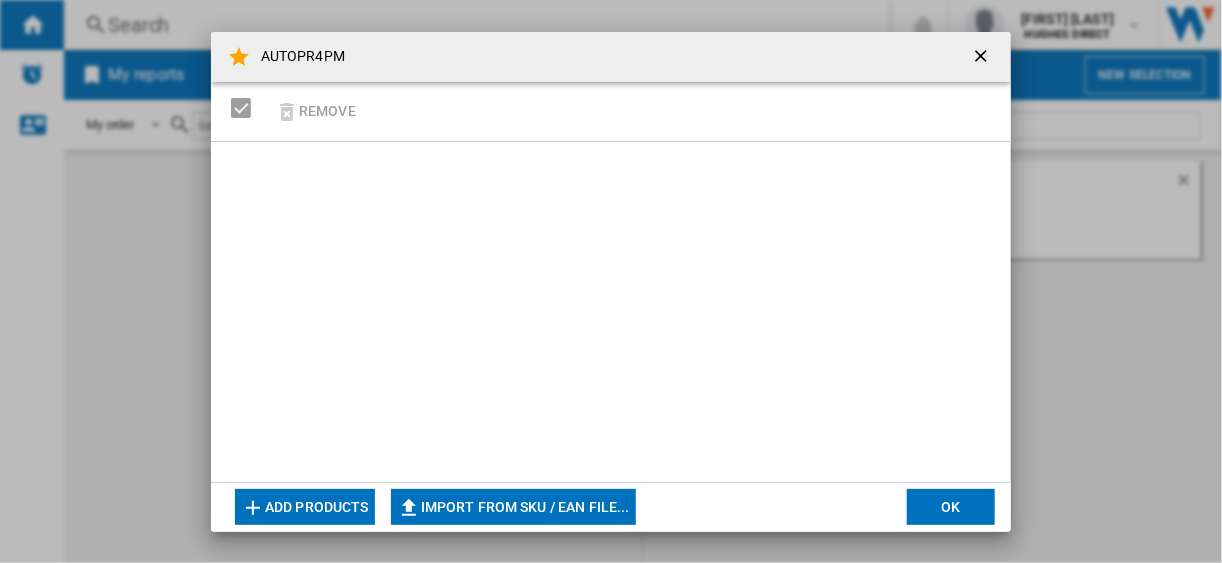 type on "**********" 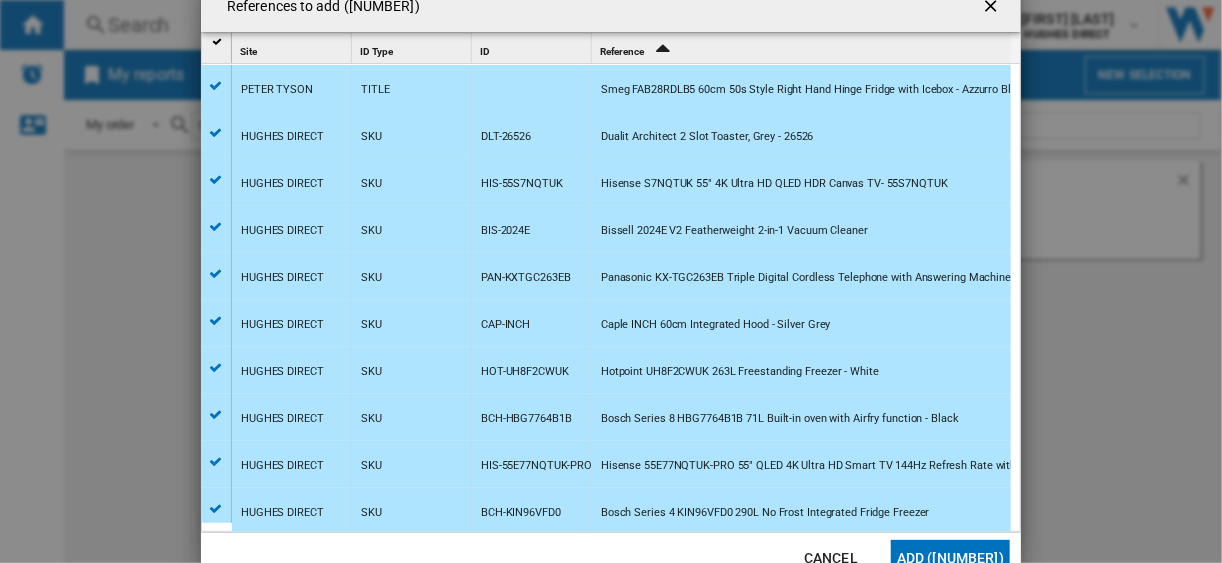 click on "Add ([NUMBER])" 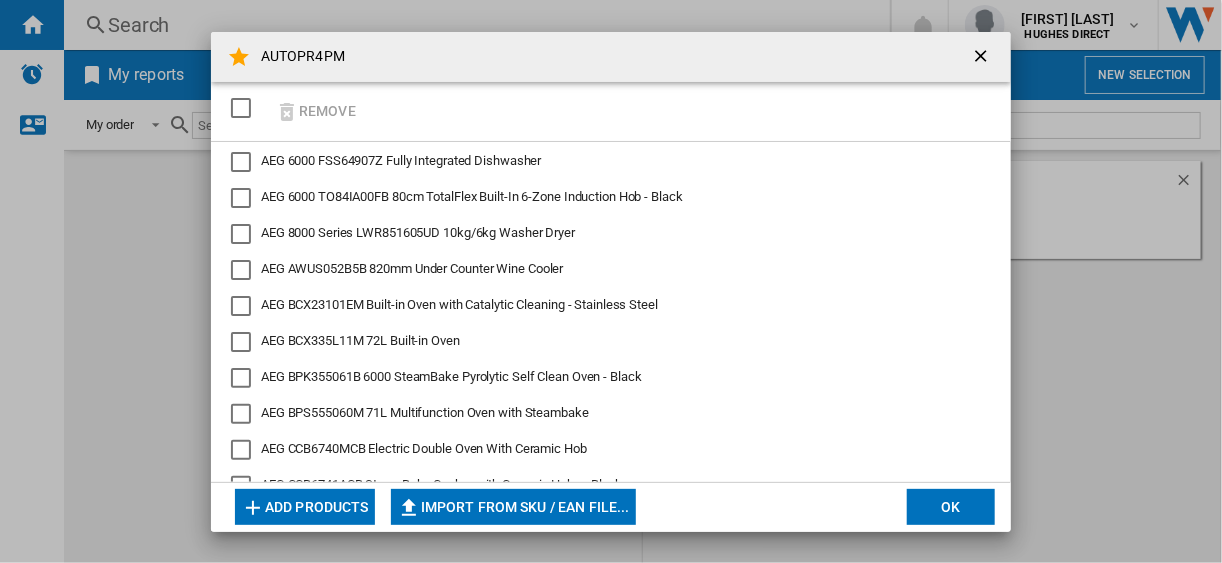 click on "OK" 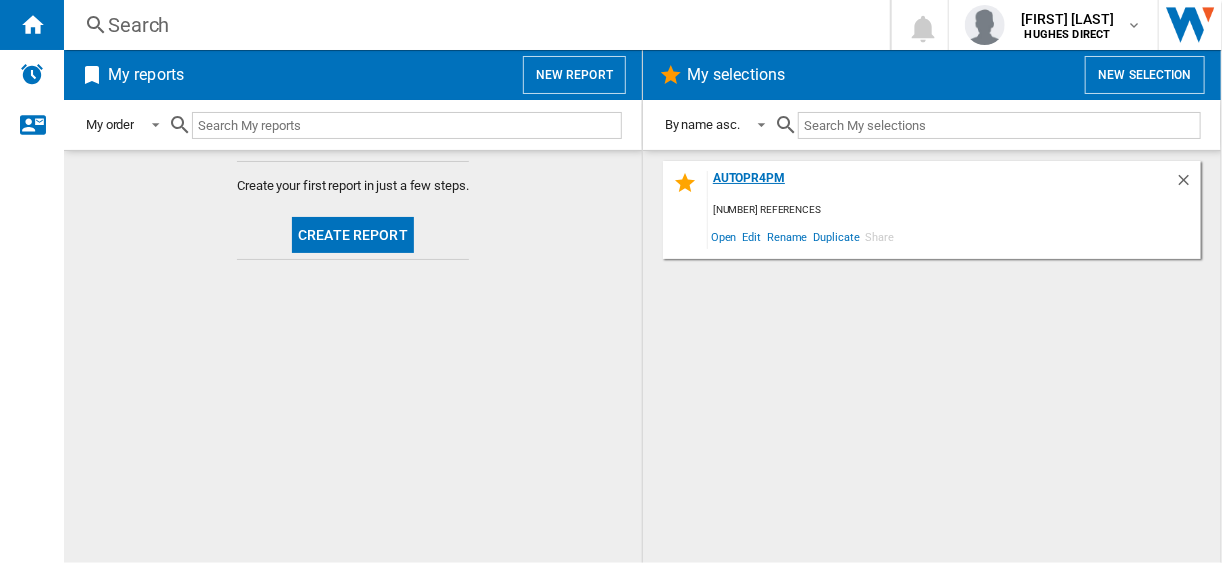 click on "AUTOPR4PM" 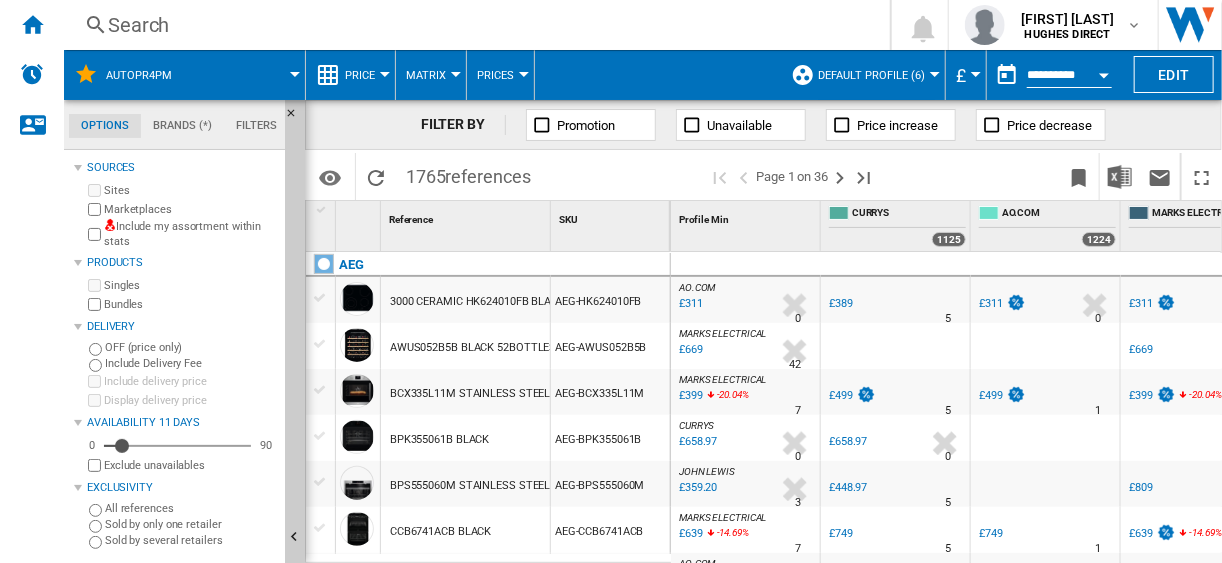 click on "Include my assortment within stats" at bounding box center [180, 234] 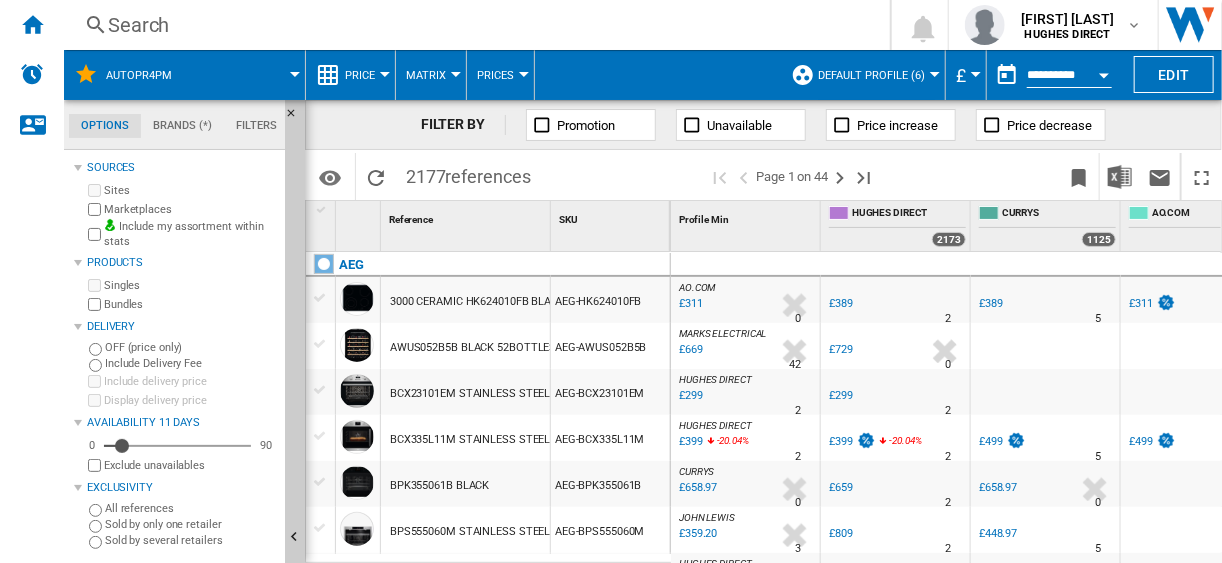 click on "Default profile (6)" at bounding box center [871, 75] 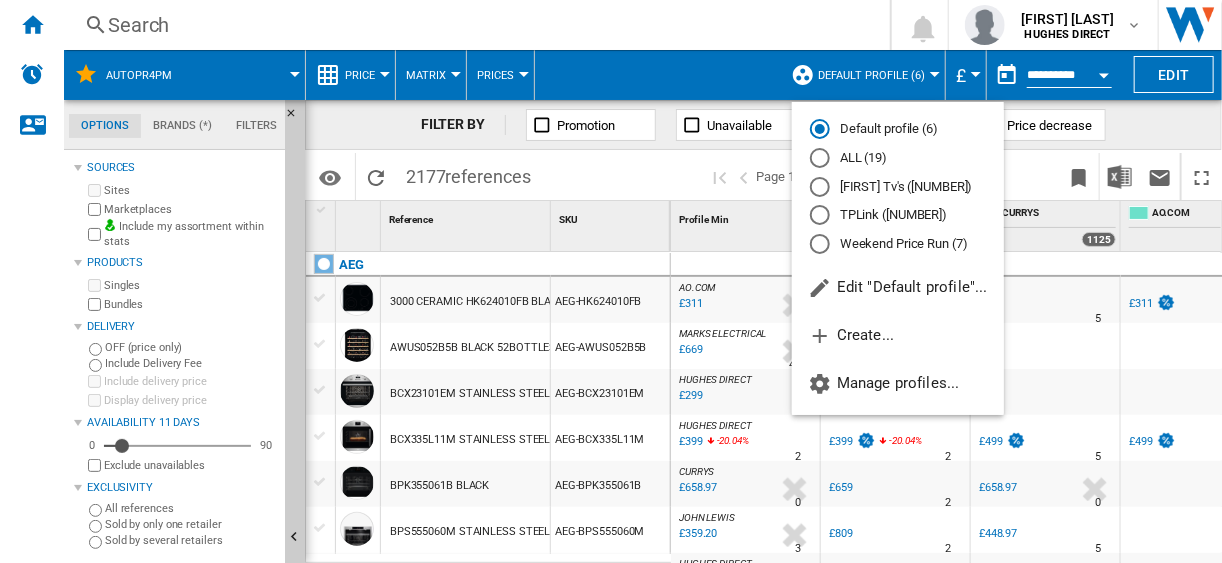click on "Weekend Price Run (7)" at bounding box center [898, 244] 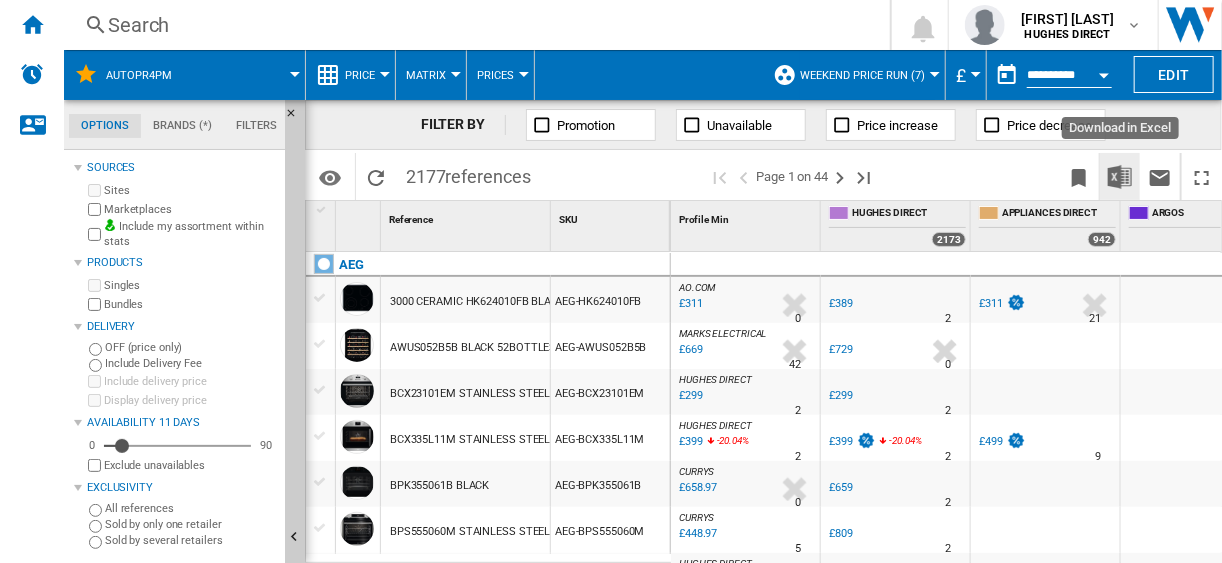 click at bounding box center [1120, 177] 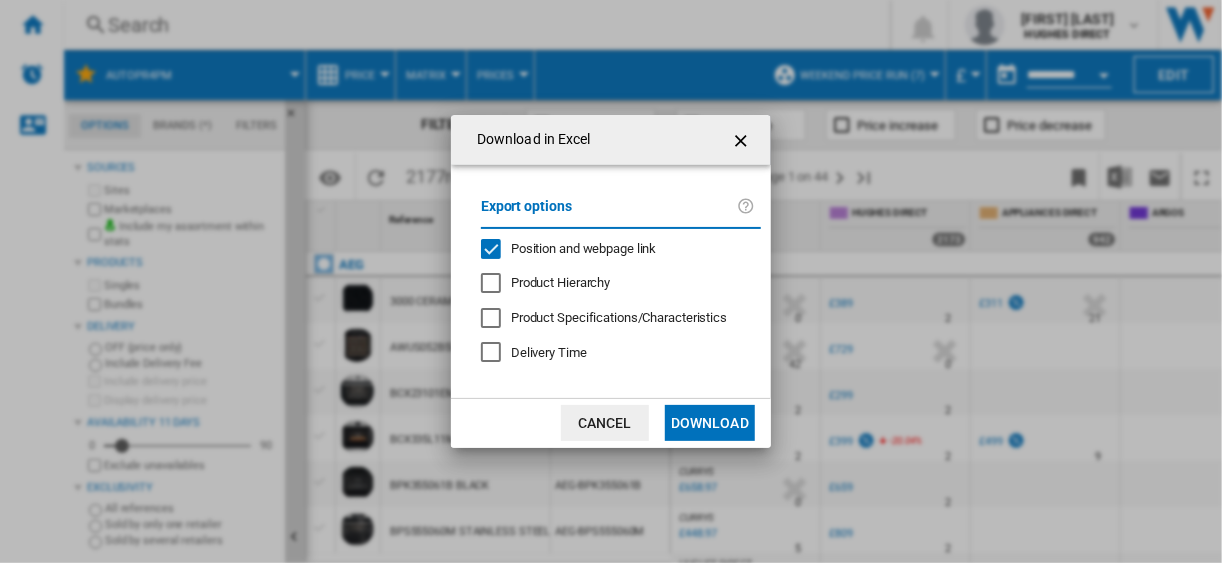 click 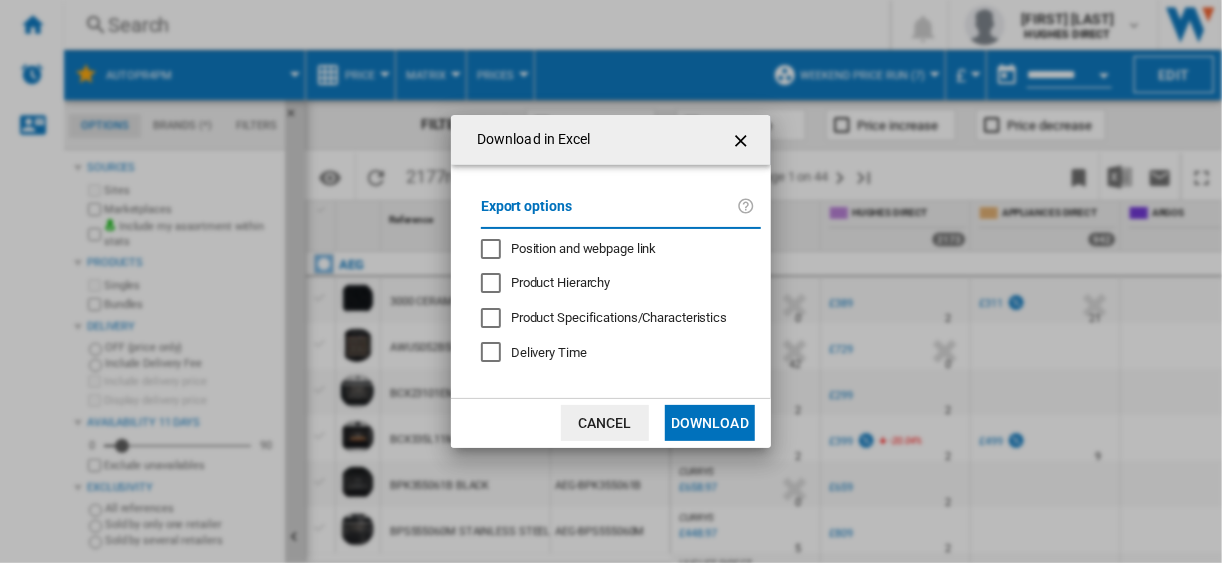 click on "Download" 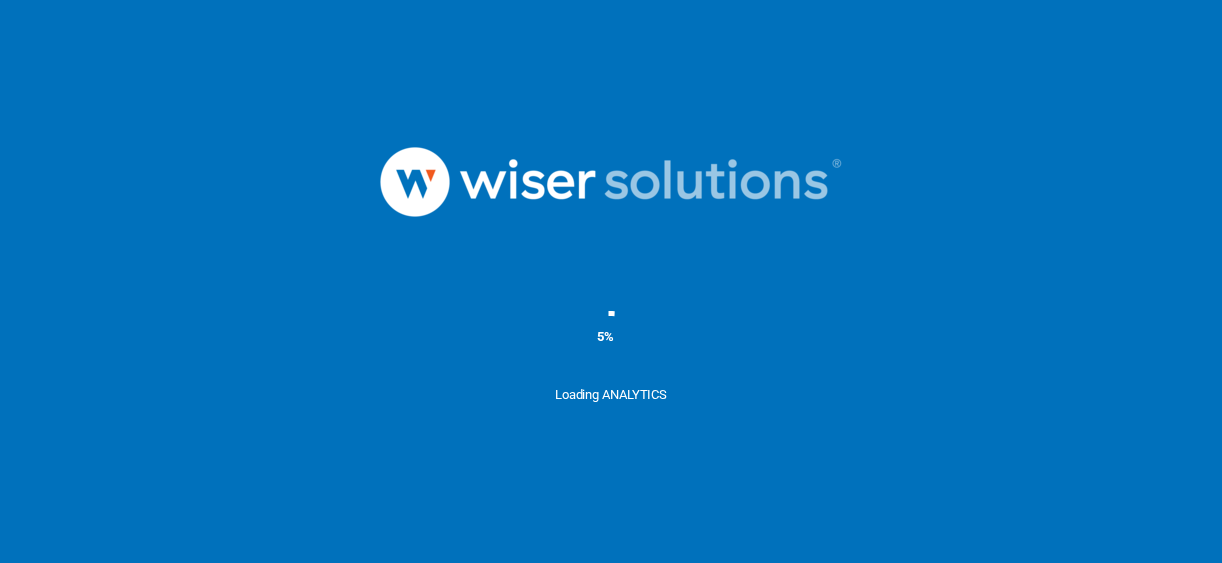 scroll, scrollTop: 0, scrollLeft: 0, axis: both 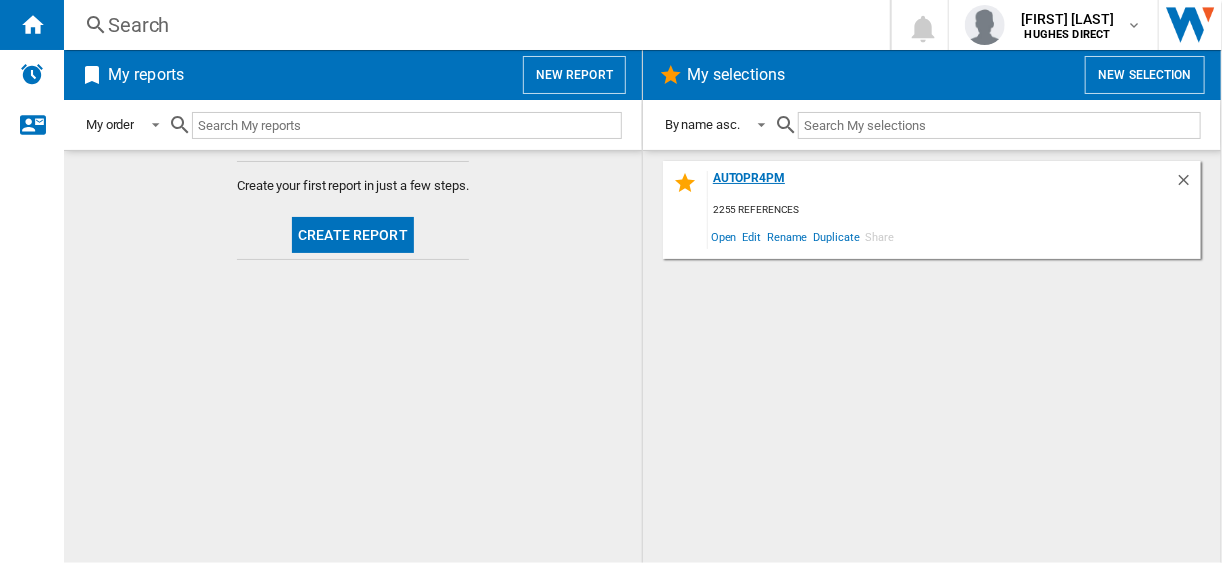 click on "AUTOPR4PM" 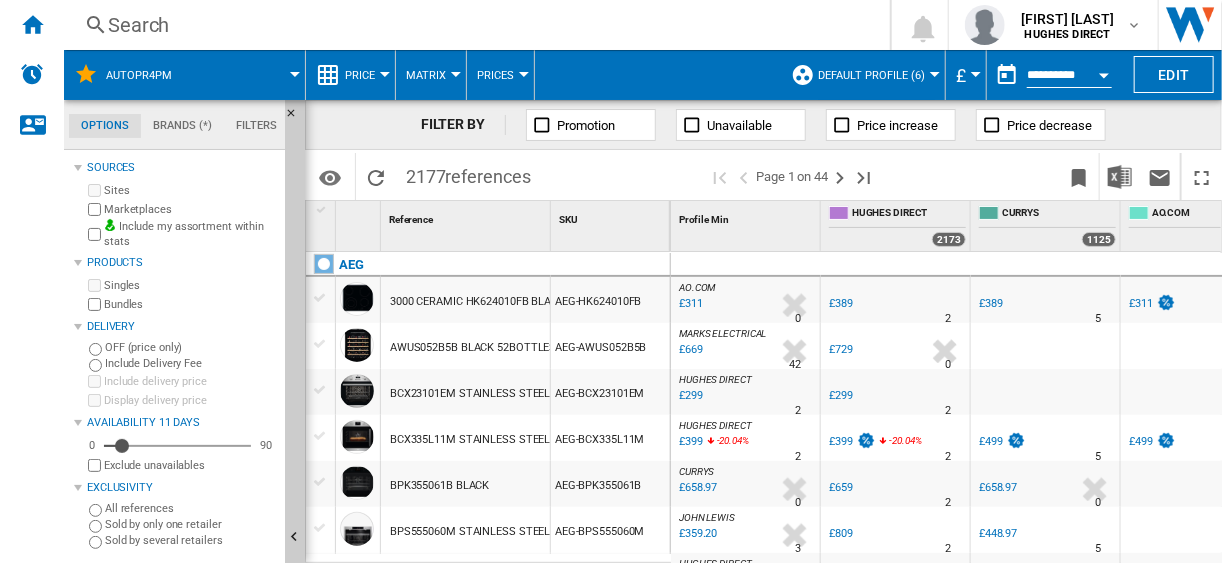 click on "Default profile (6)
Default profile (6)
ALL (19)
Donna Tv's (6)
TPLink (10)
Weekend Price Run (7)
Edit "Default profile"...
Create...
Manage profiles..." at bounding box center [863, 75] 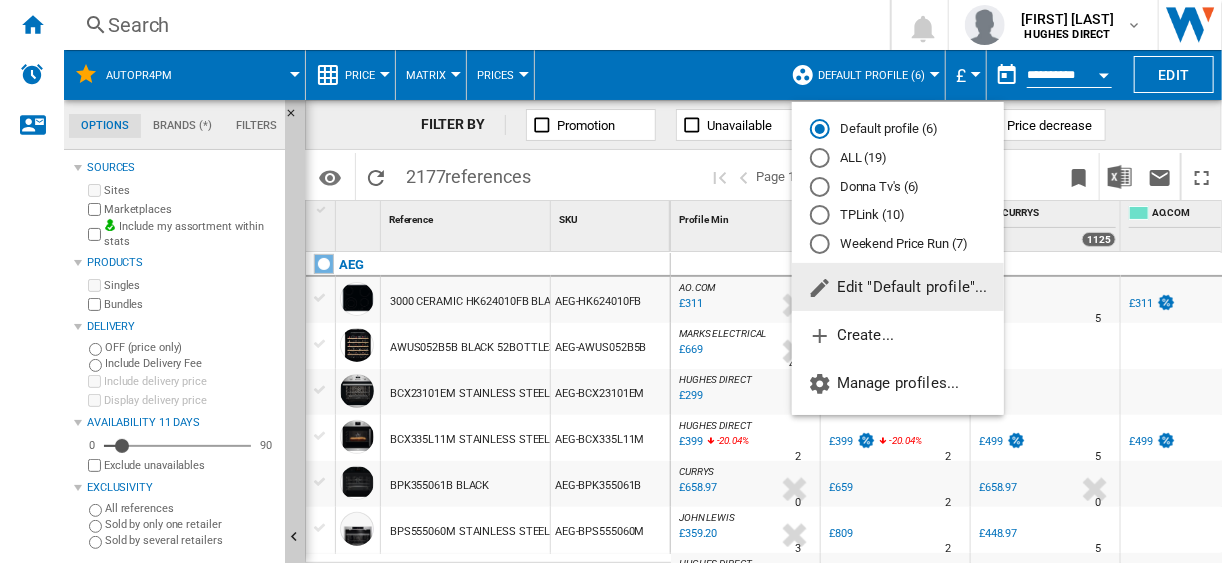 click on "Weekend Price Run (7)" at bounding box center (898, 244) 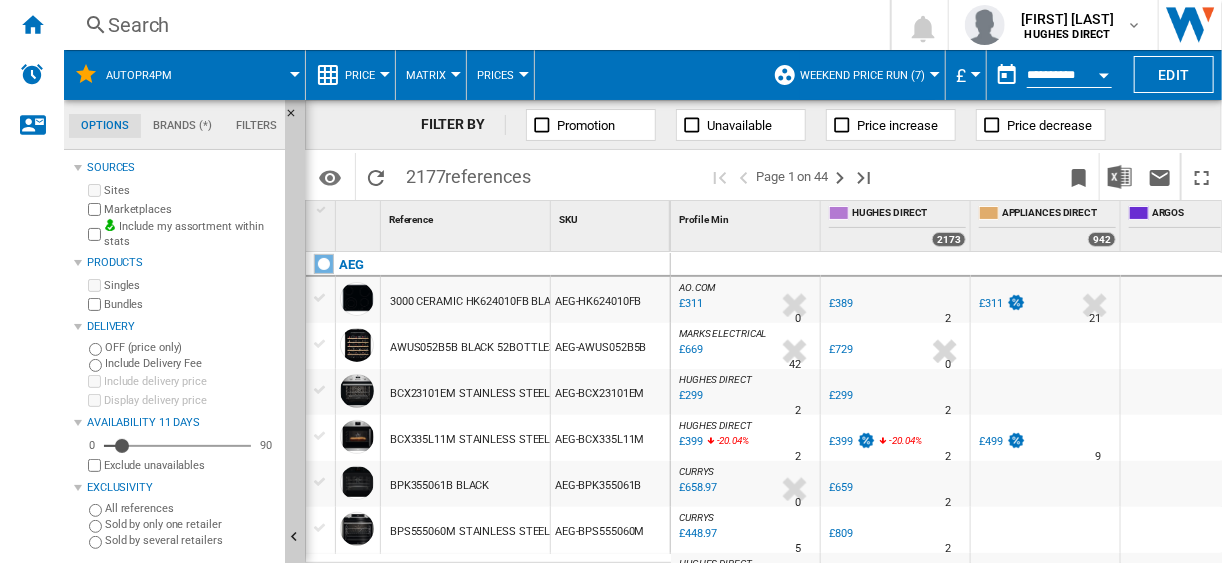 click on "Weekend Price Run (7)" at bounding box center (862, 75) 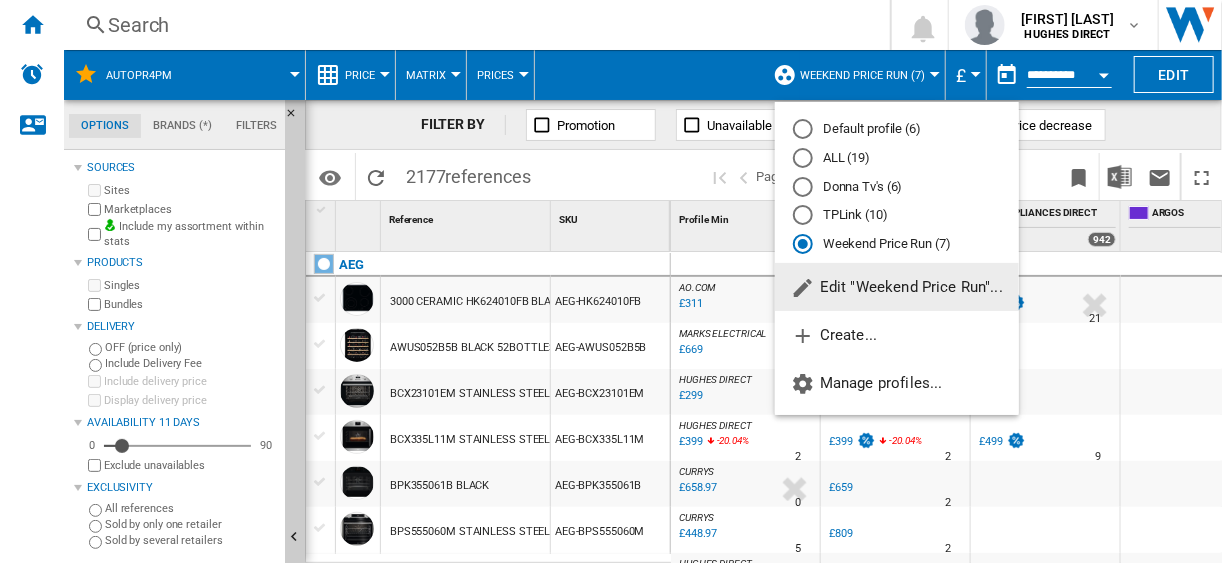 click on "Weekend Price Run (7)" at bounding box center [897, 244] 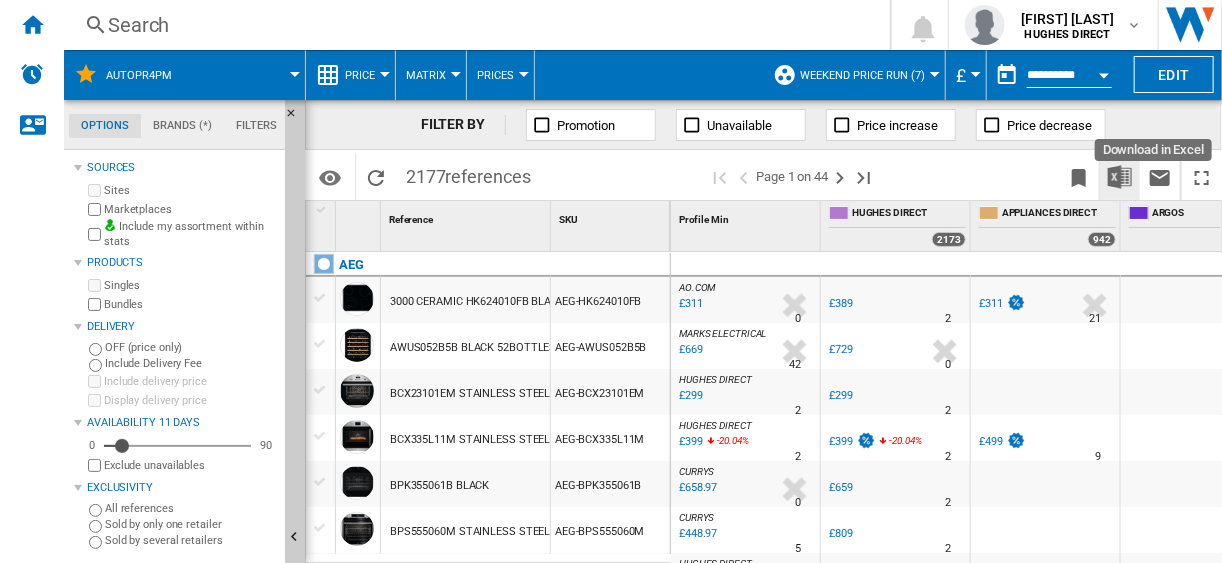 click at bounding box center [1120, 177] 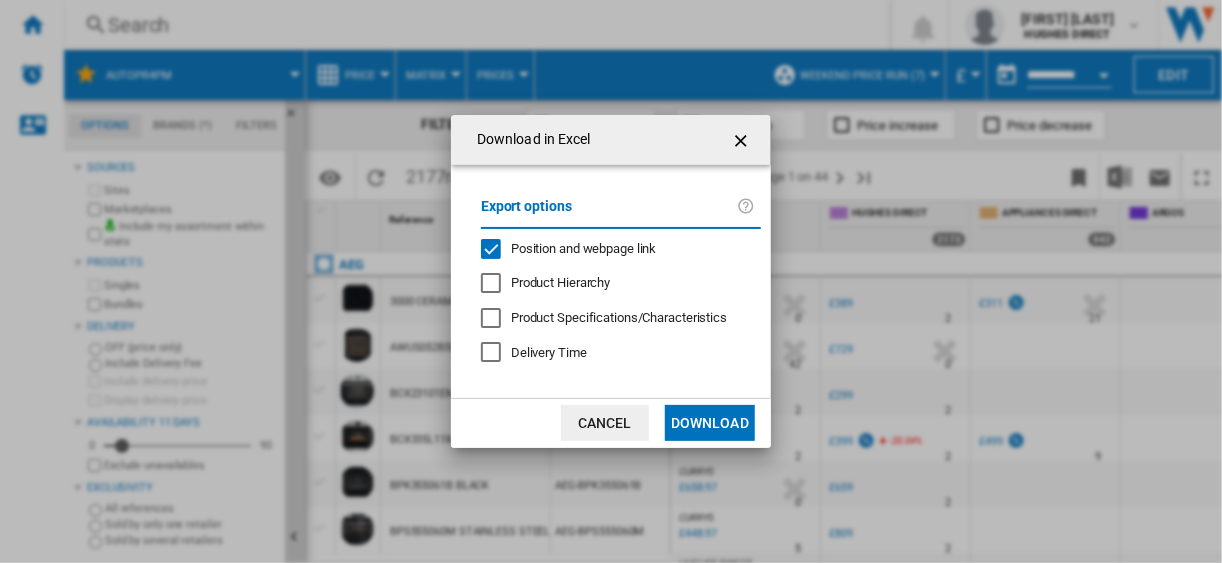 click 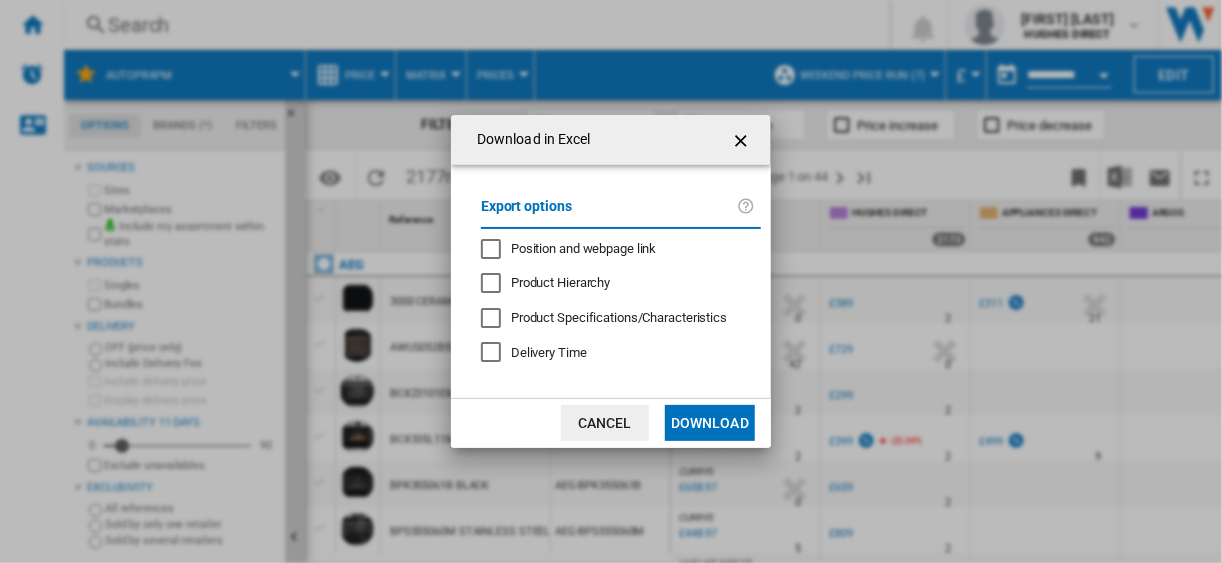 click on "Download" 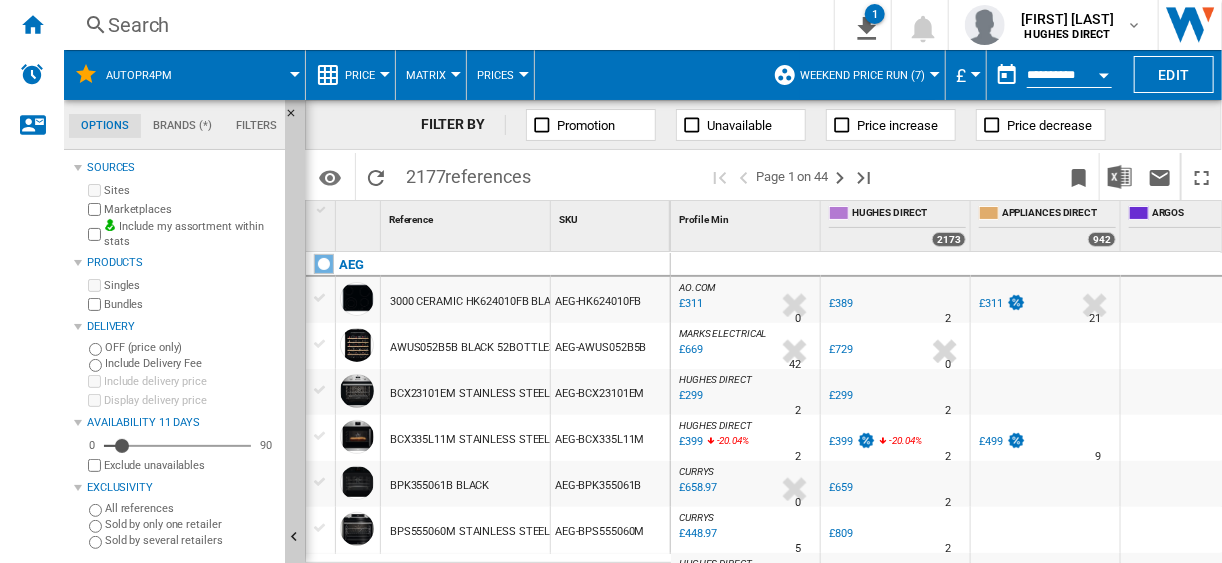 click on "Search" at bounding box center (445, 25) 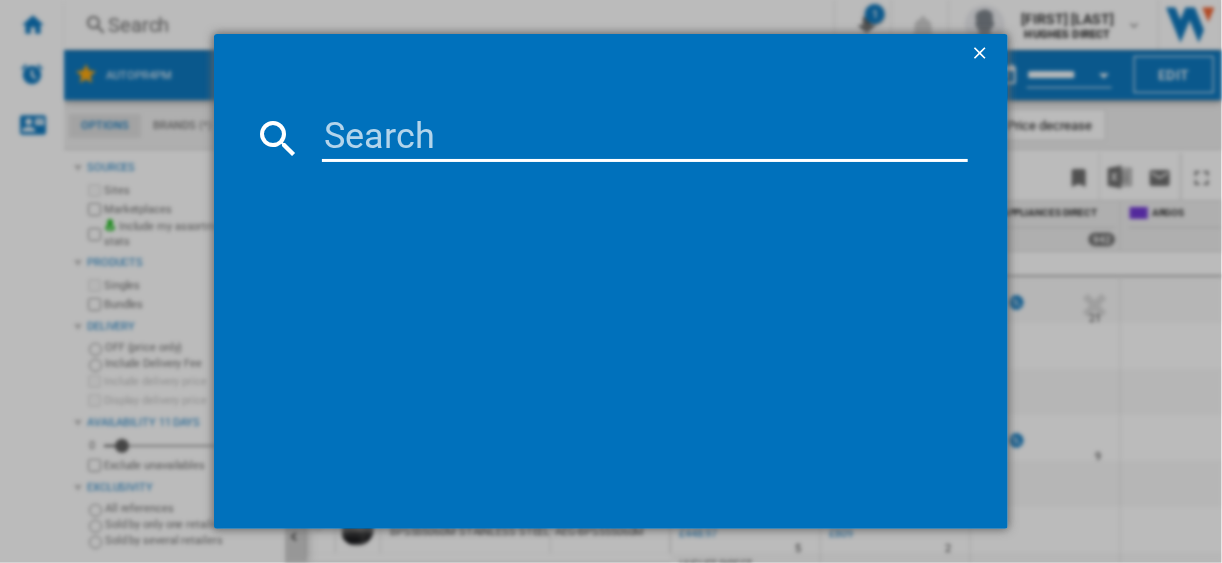 click at bounding box center (982, 54) 